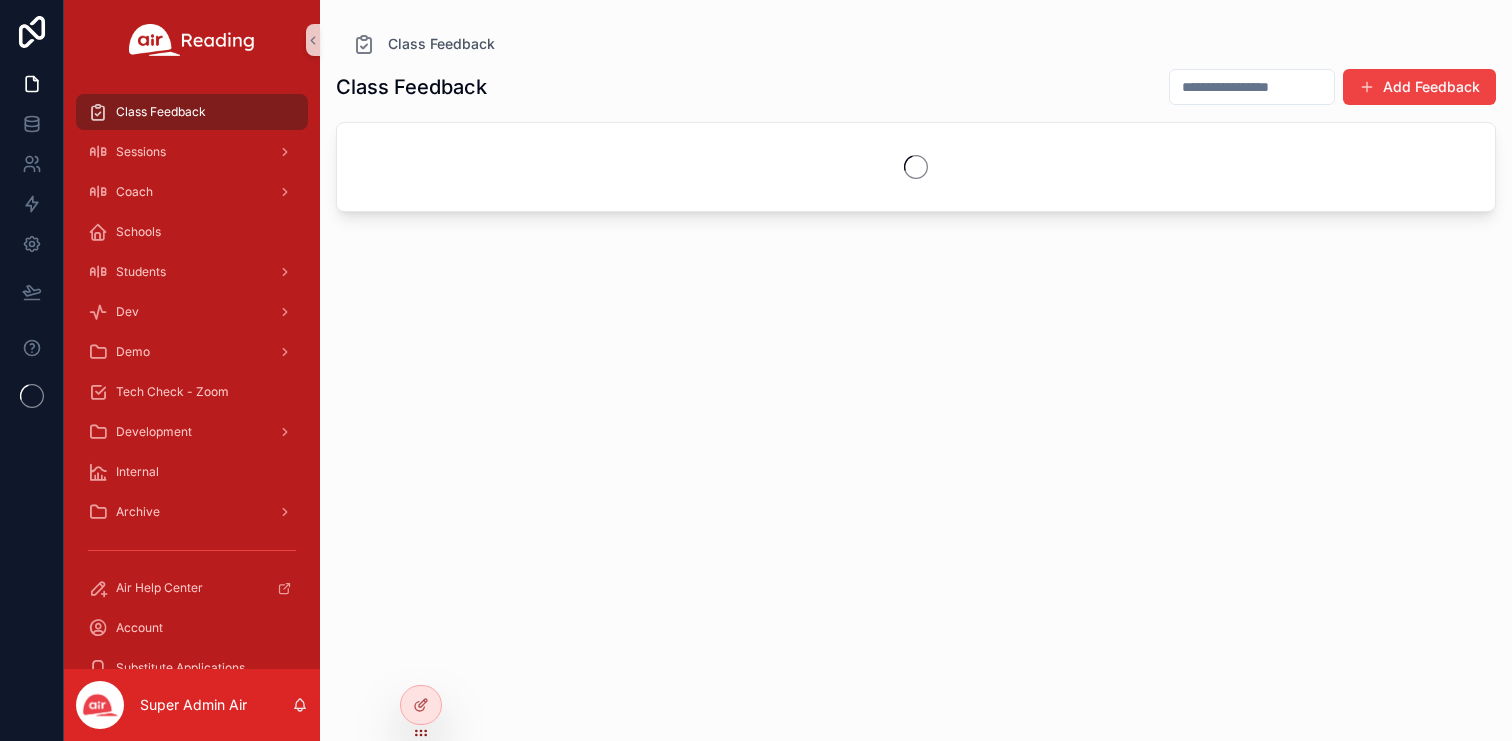 scroll, scrollTop: 0, scrollLeft: 0, axis: both 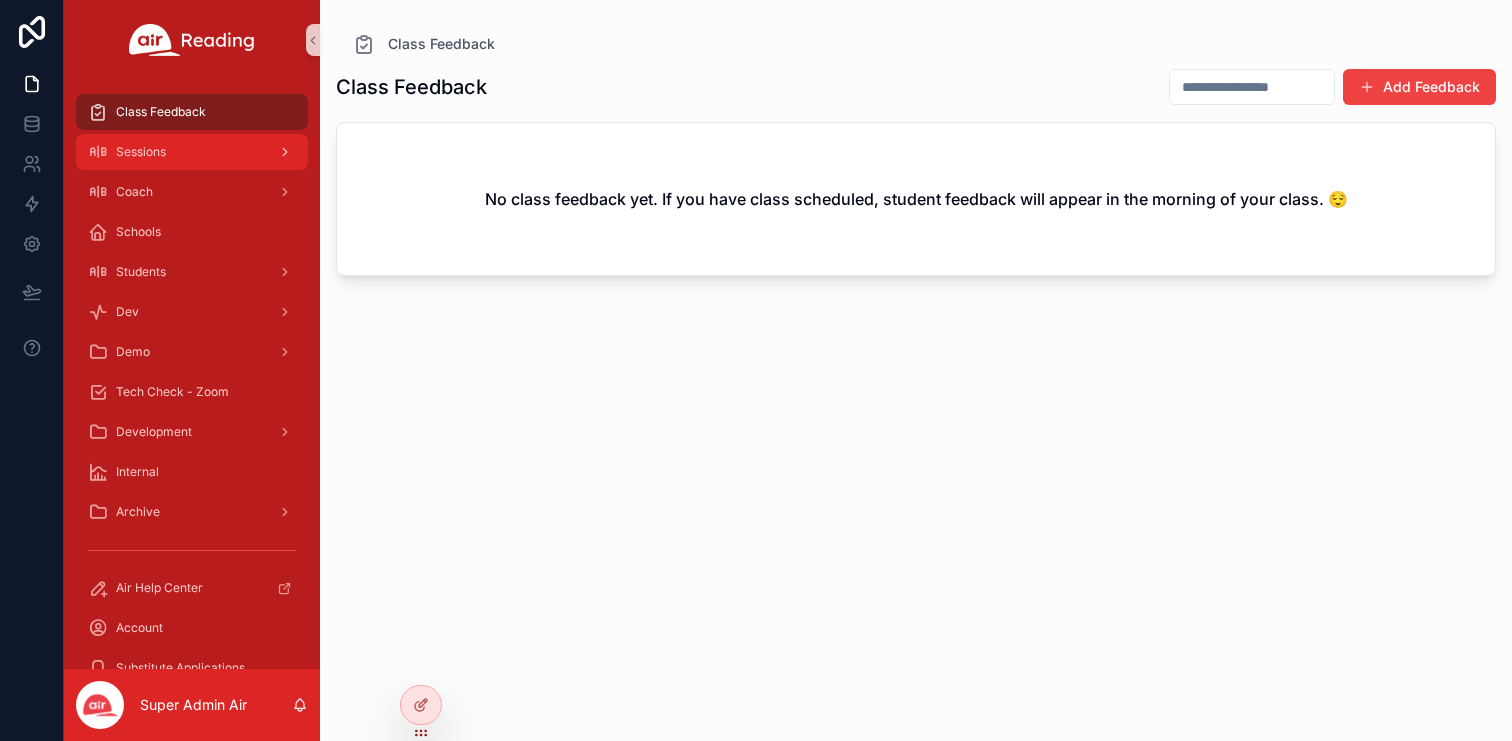 click on "Sessions" at bounding box center (141, 152) 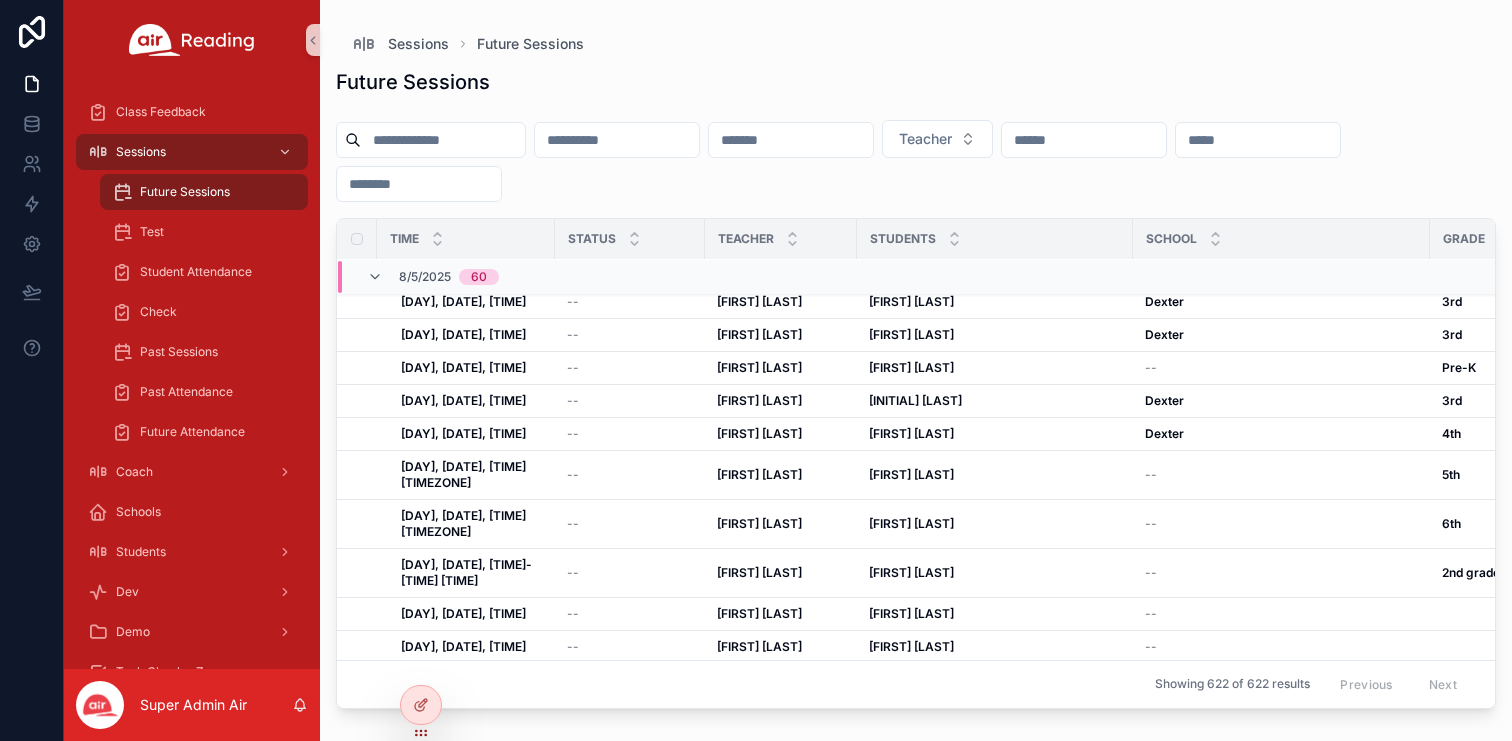 scroll, scrollTop: 1312, scrollLeft: 0, axis: vertical 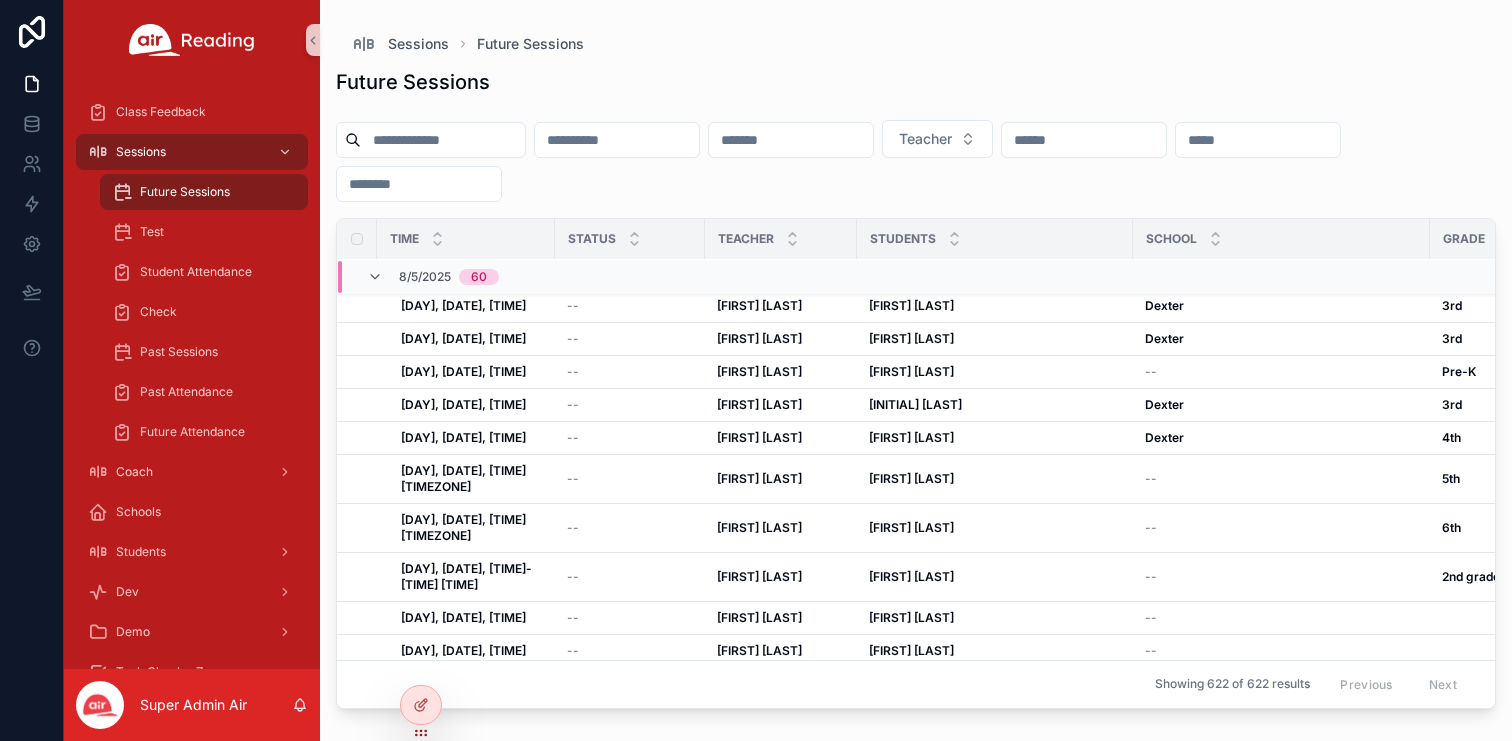 click at bounding box center (443, 140) 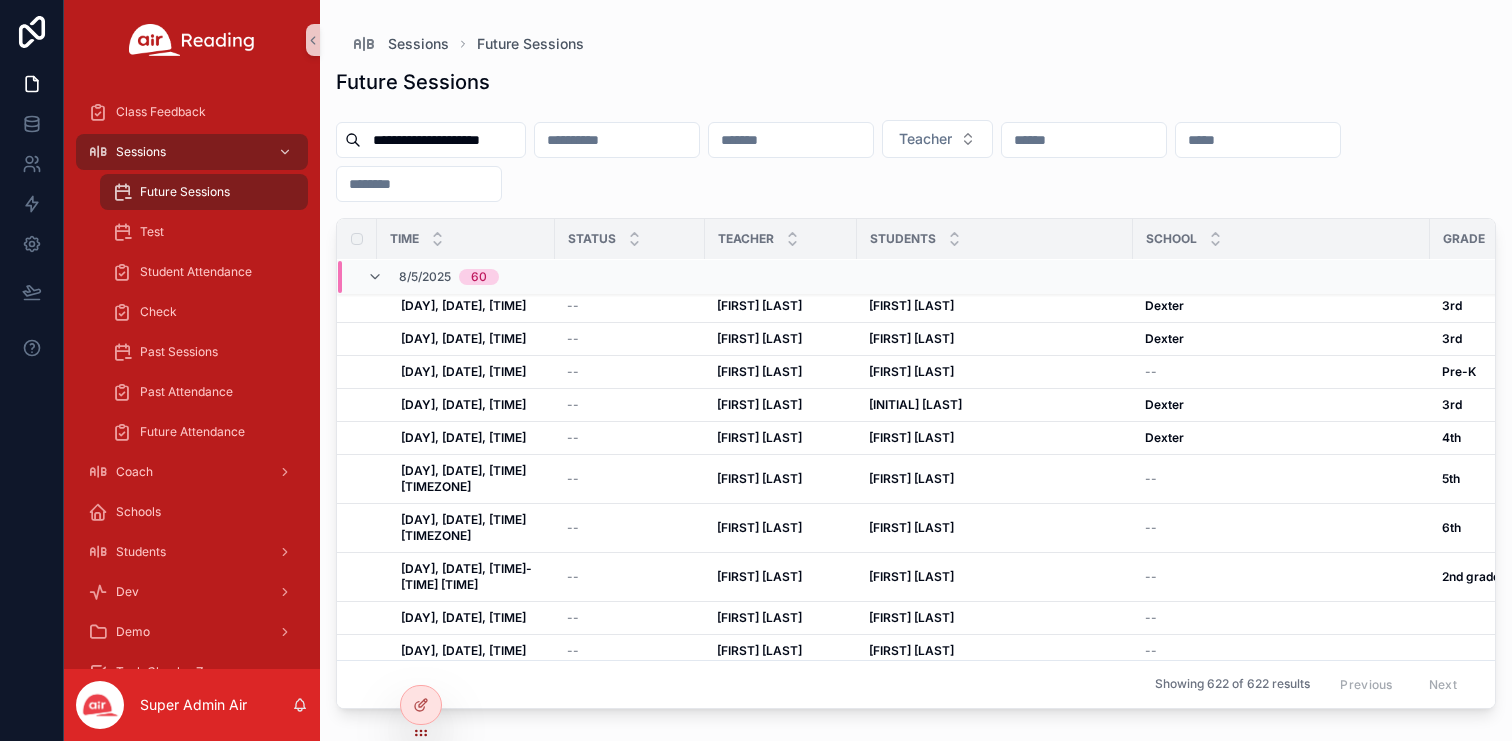 scroll, scrollTop: 0, scrollLeft: 12, axis: horizontal 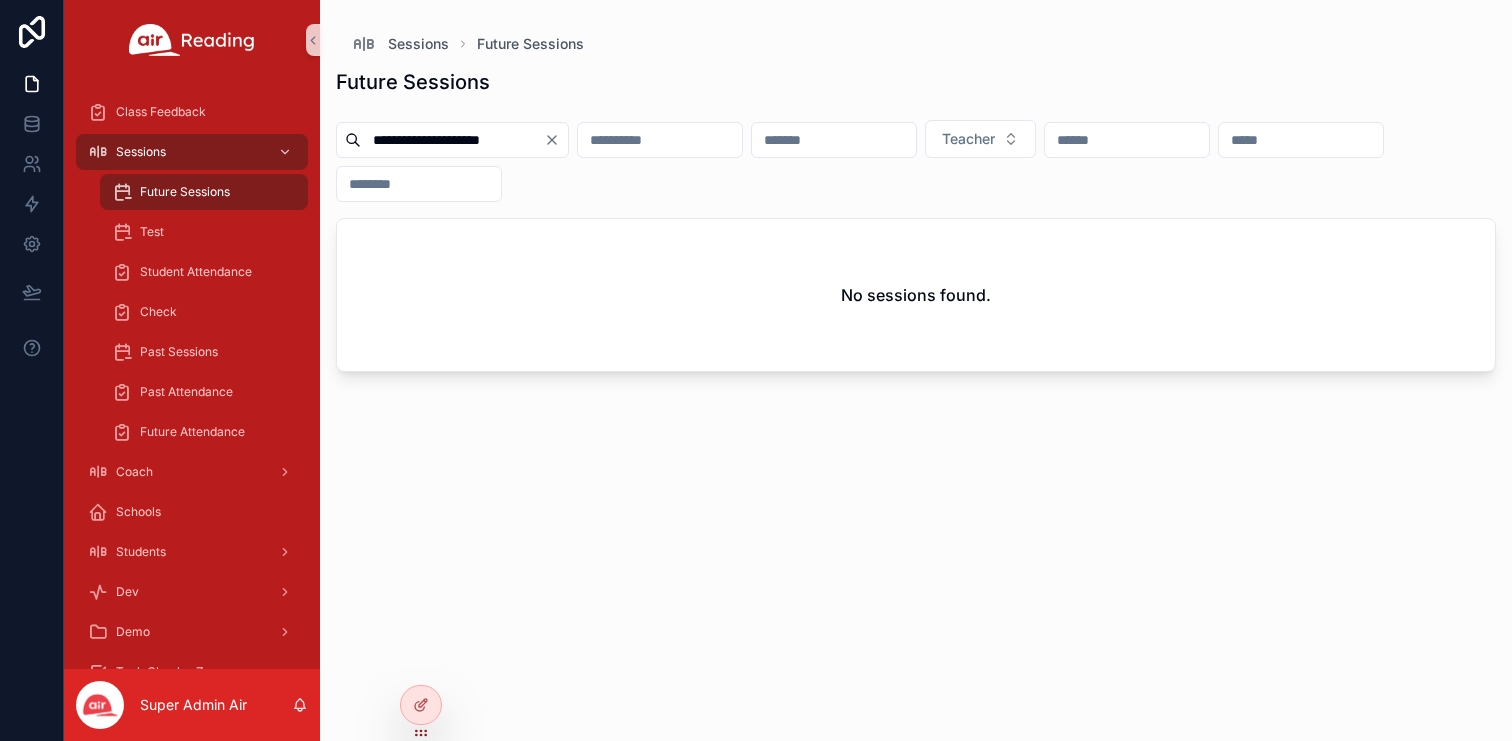type 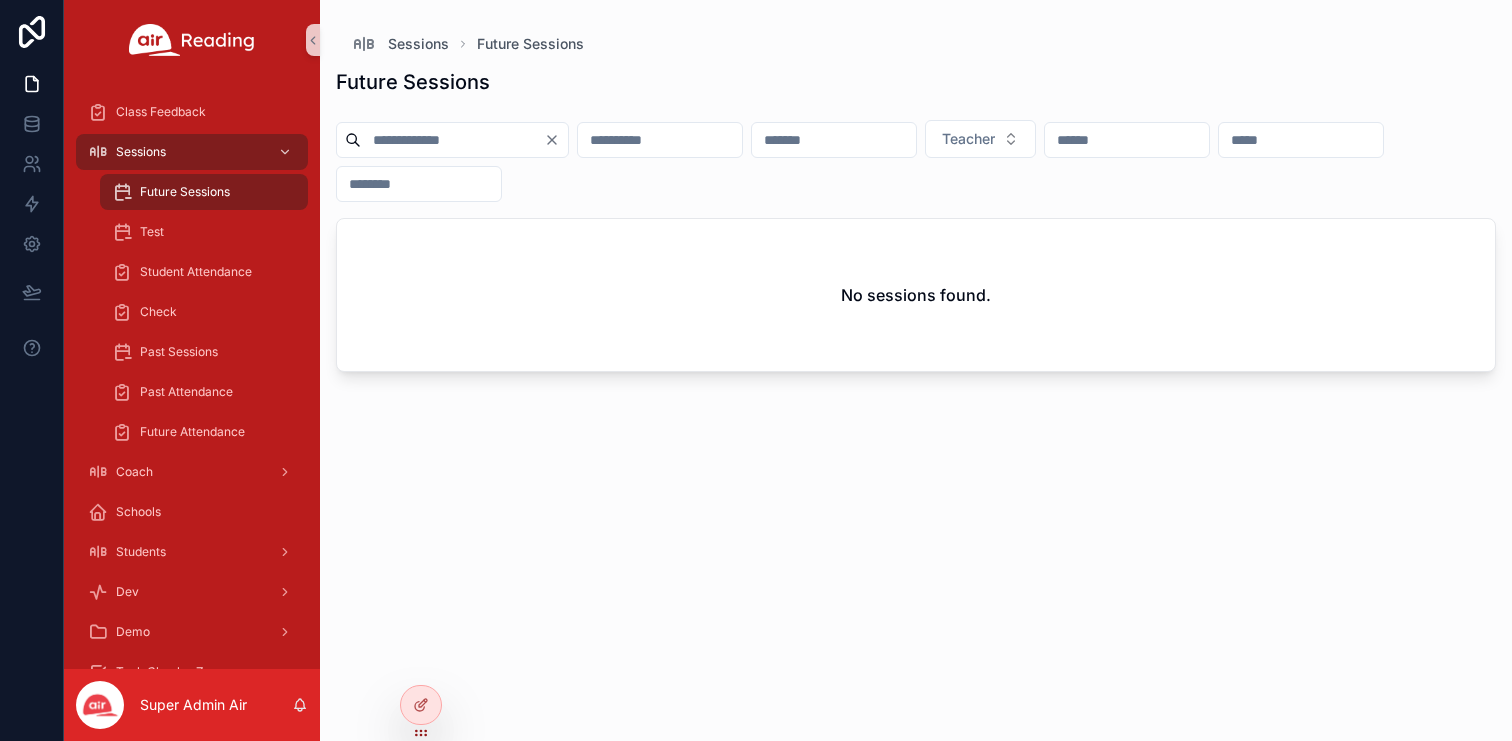 scroll, scrollTop: 0, scrollLeft: 0, axis: both 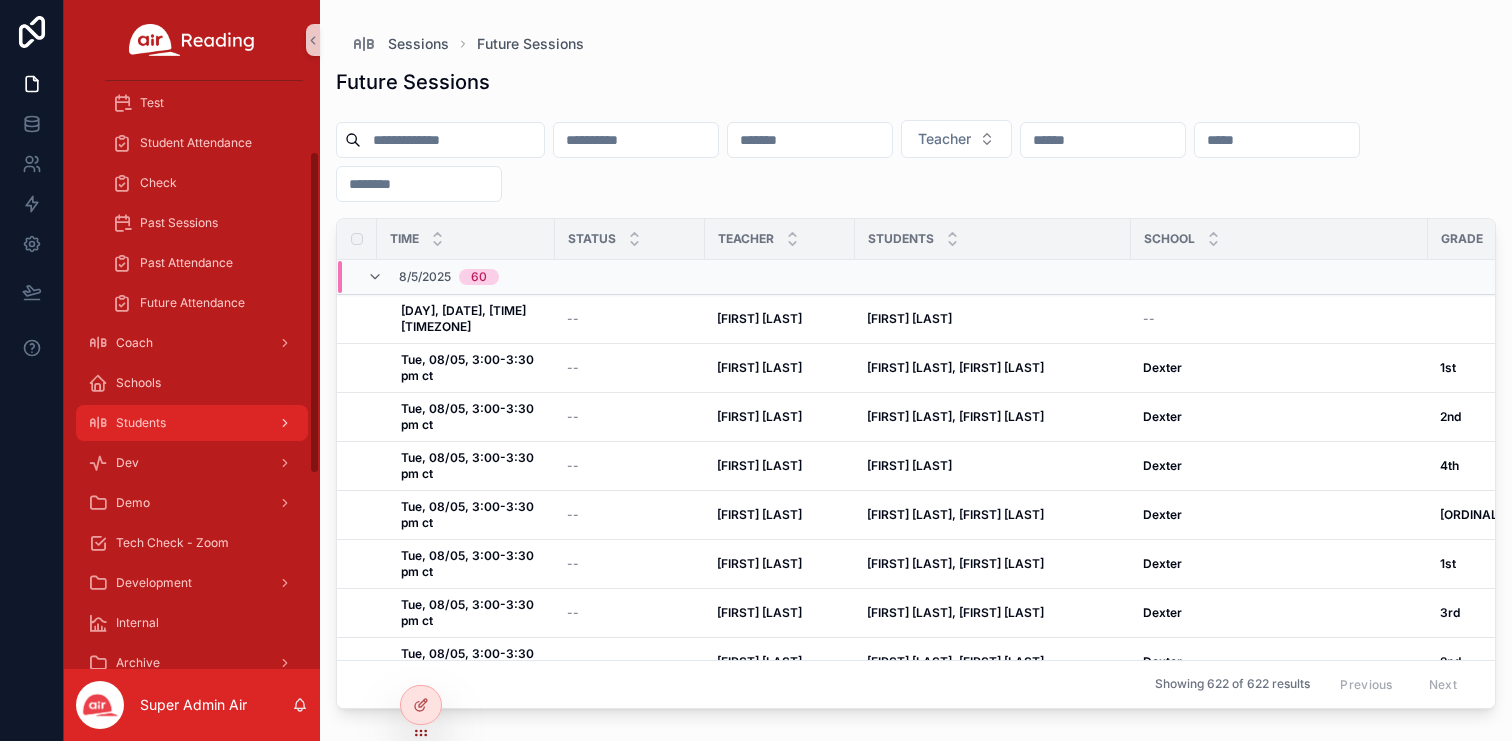 click on "Students" at bounding box center [192, 423] 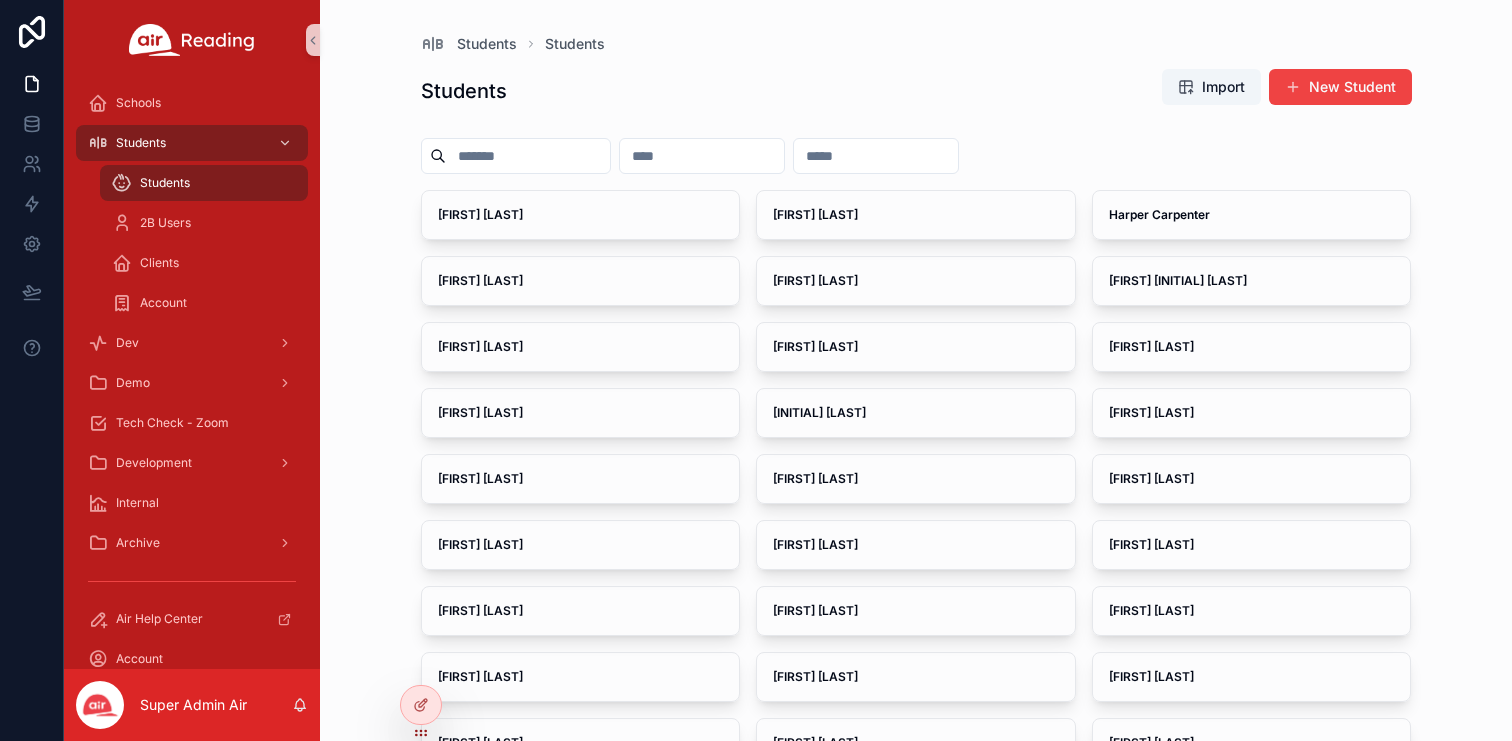 click at bounding box center [528, 156] 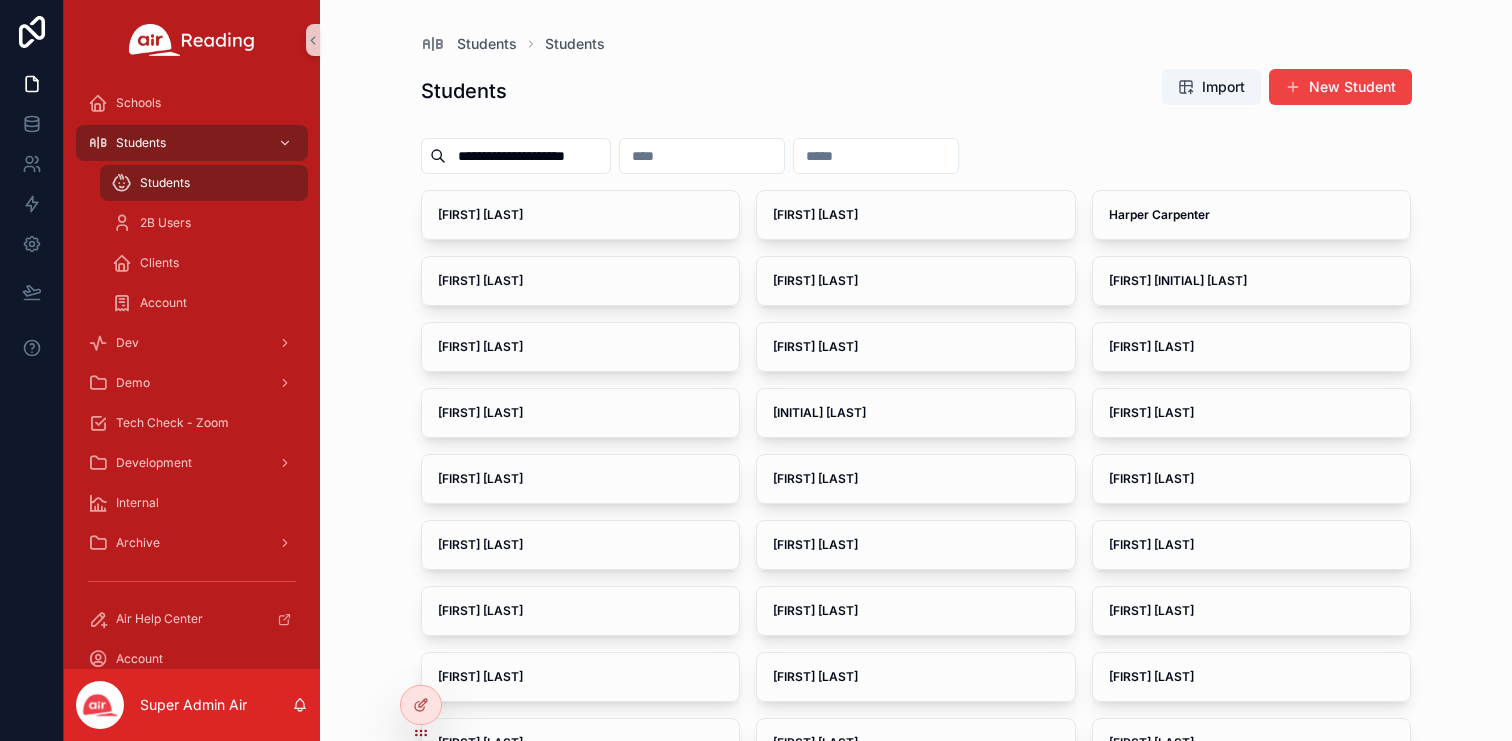 scroll, scrollTop: 0, scrollLeft: 12, axis: horizontal 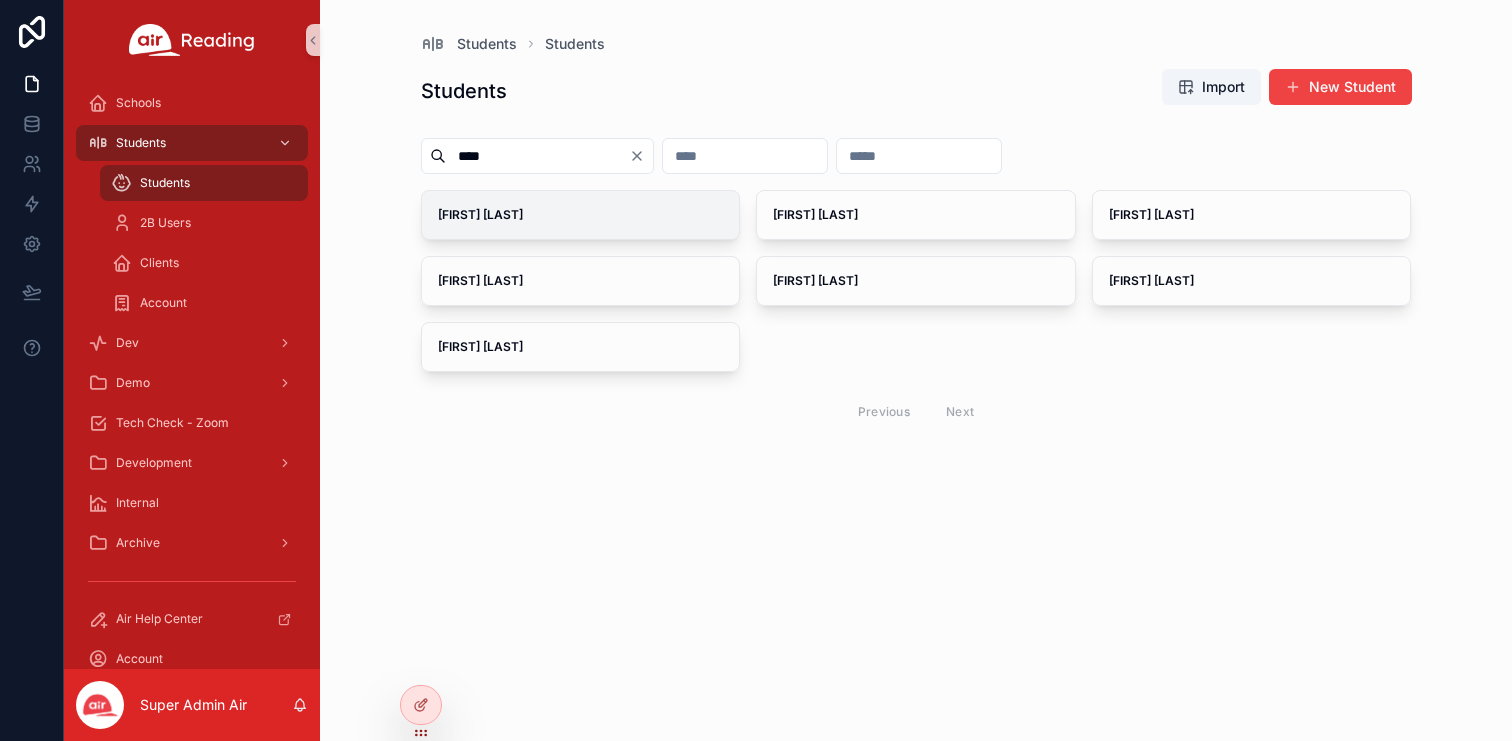 type on "****" 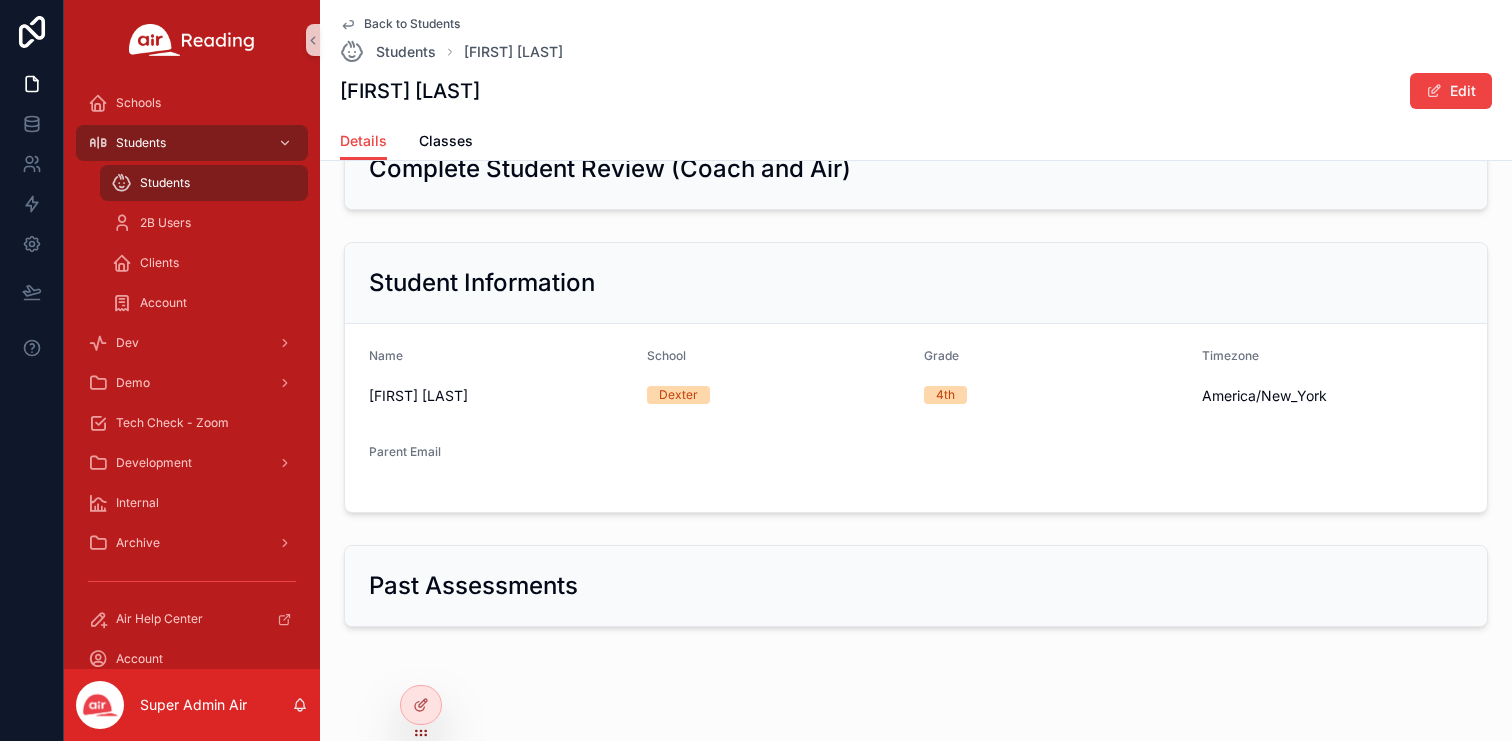 scroll, scrollTop: 87, scrollLeft: 0, axis: vertical 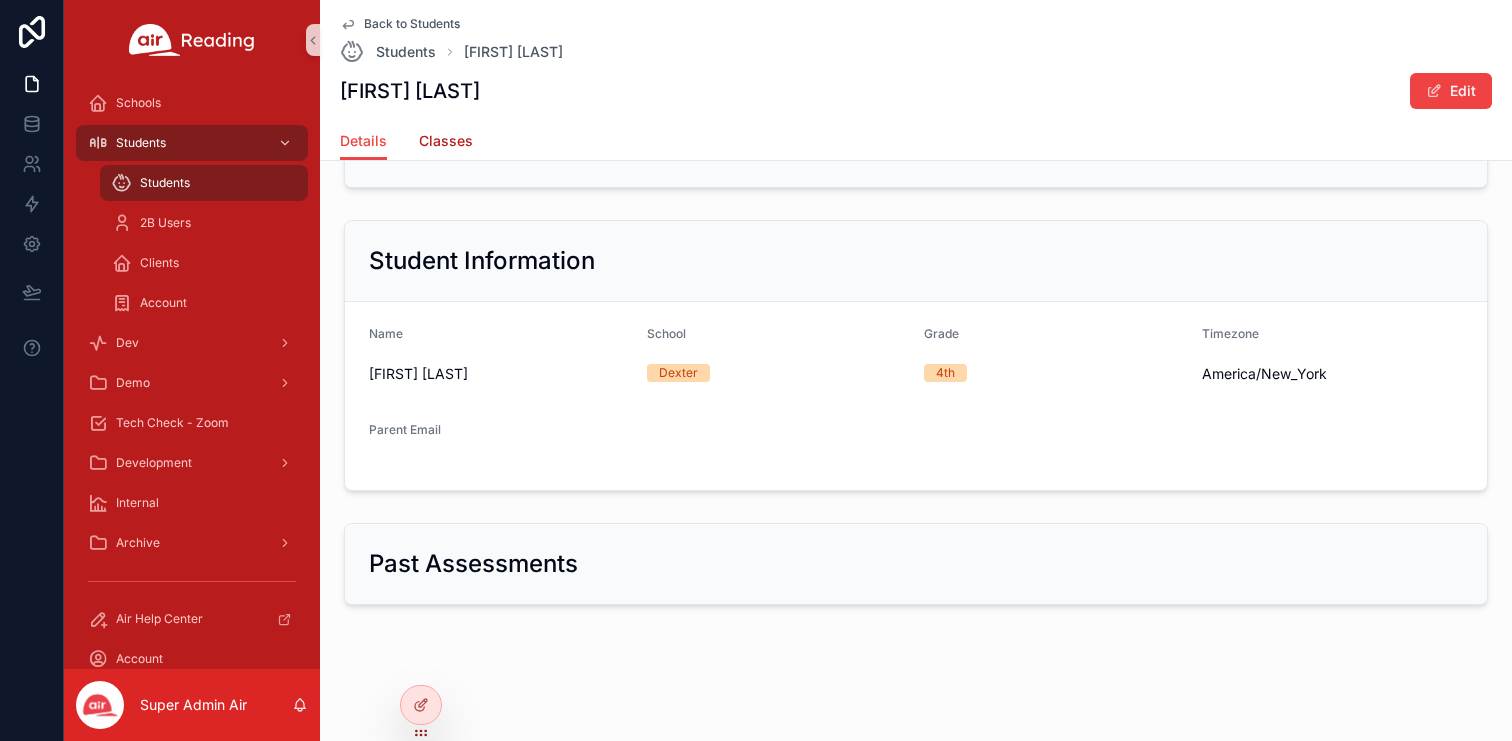 click on "Classes" at bounding box center [446, 143] 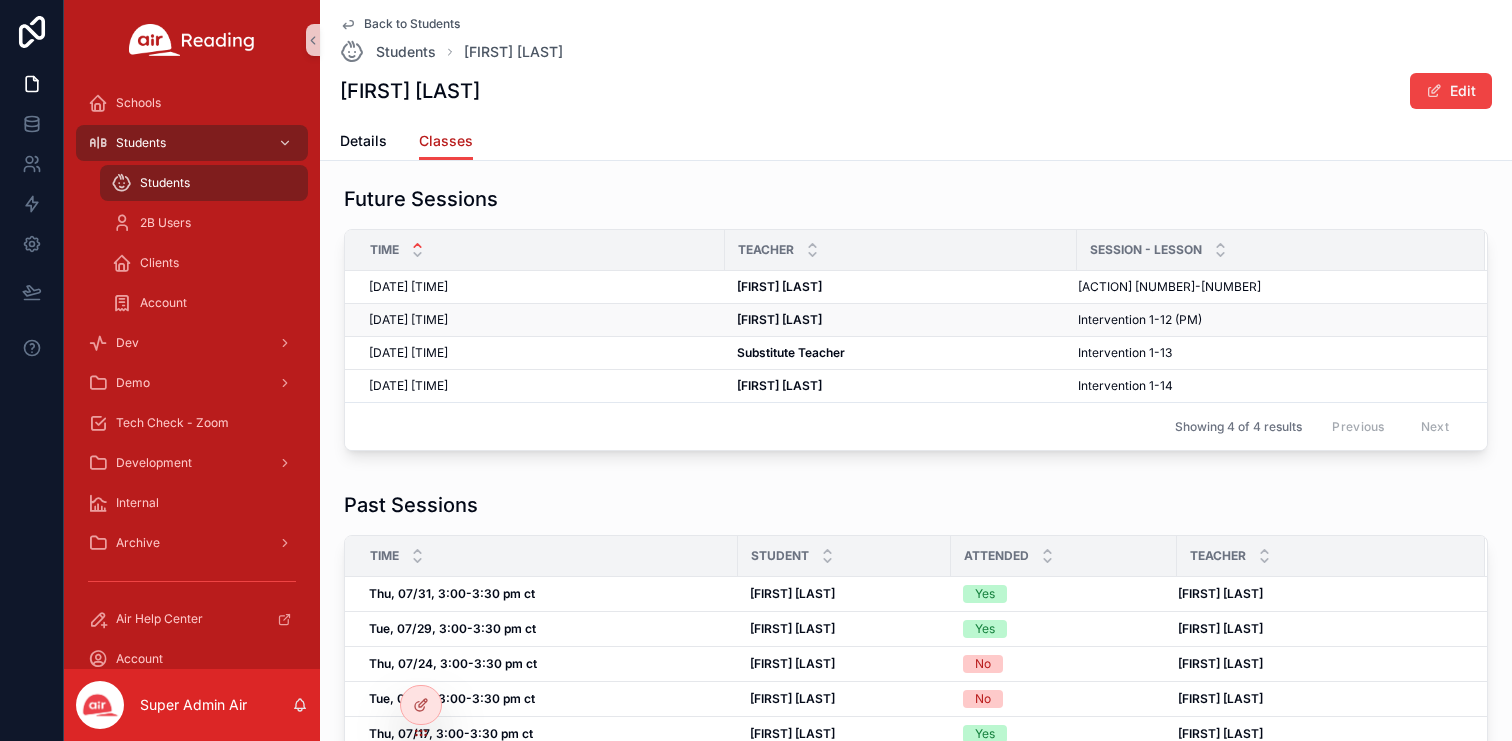 scroll, scrollTop: 0, scrollLeft: 0, axis: both 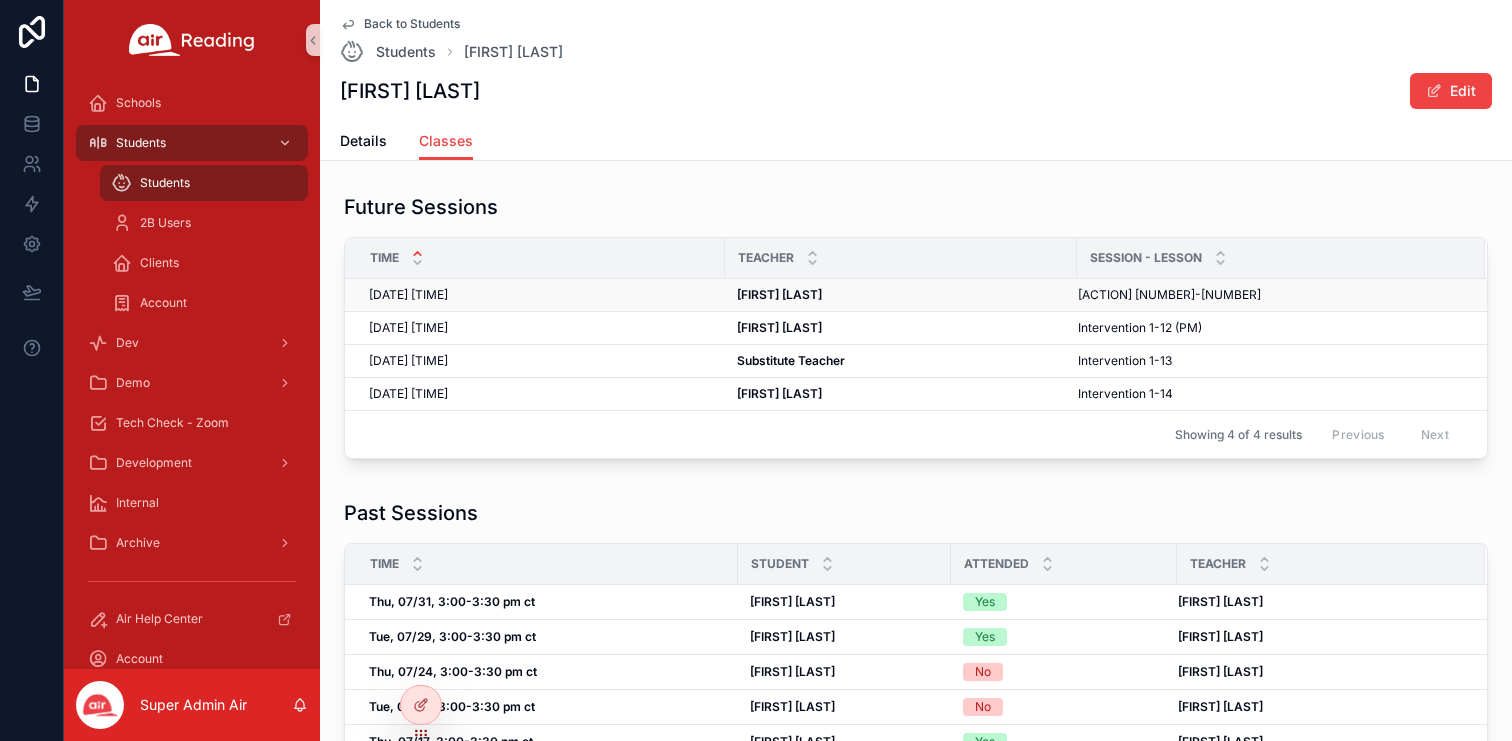 click on "[DATE] [TIME] [DATE] [TIME]" at bounding box center (541, 295) 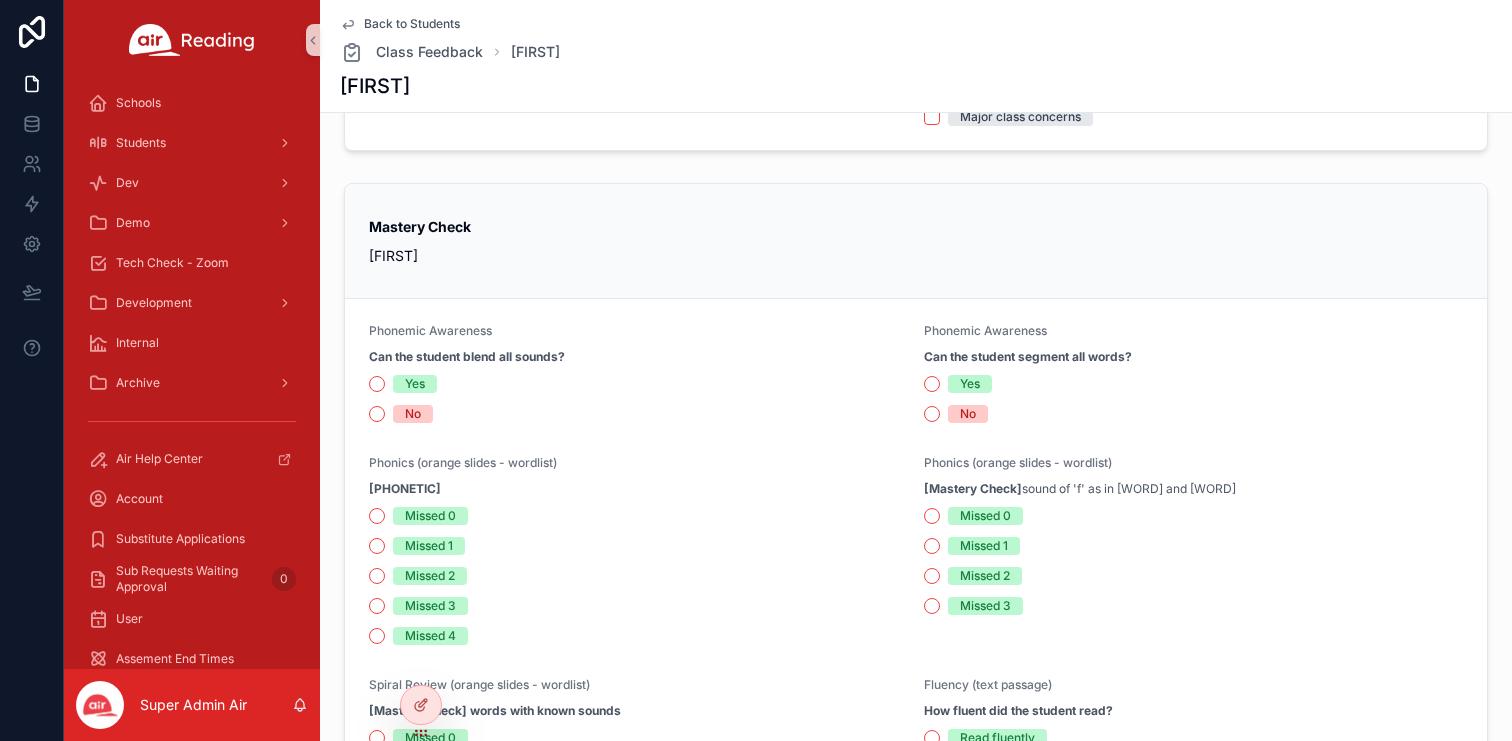 scroll, scrollTop: 0, scrollLeft: 0, axis: both 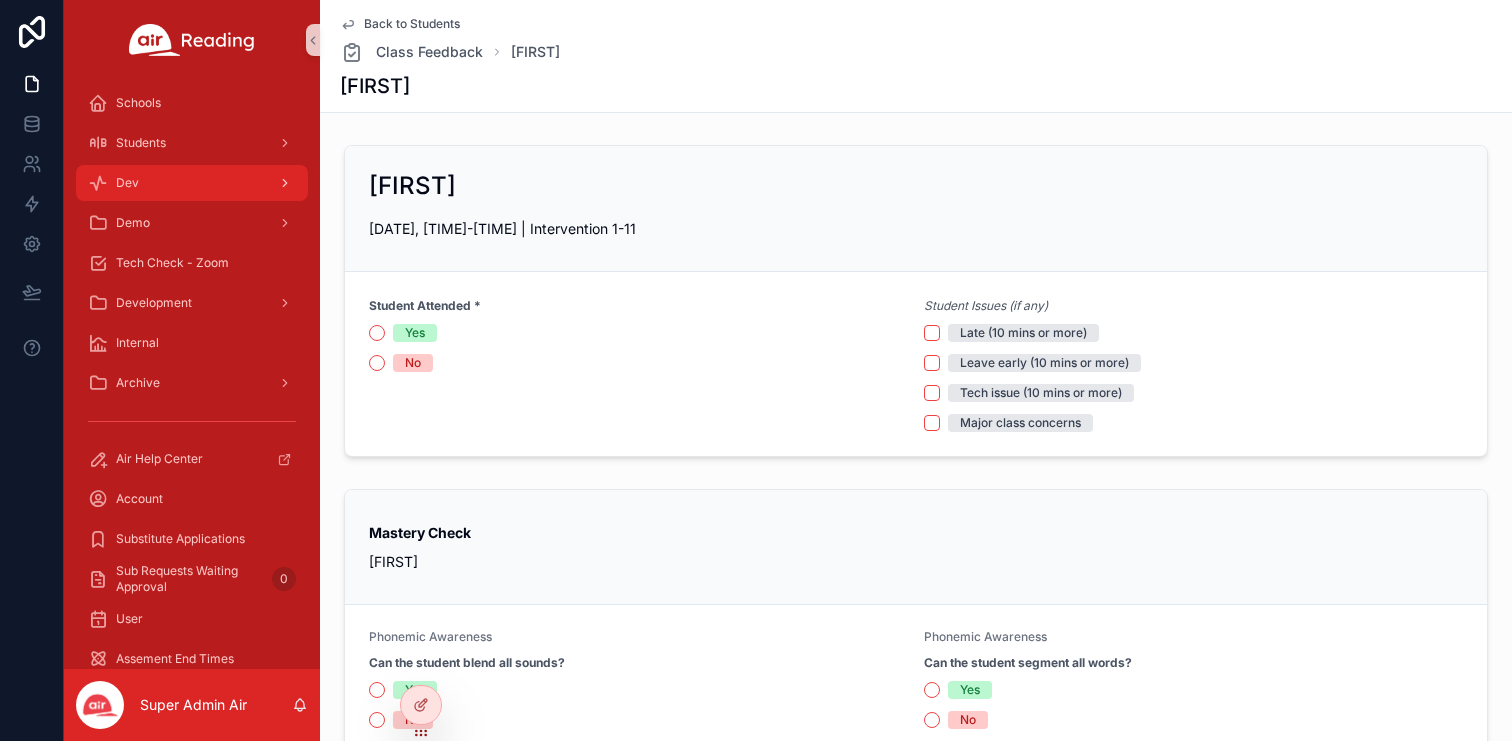 click on "Dev" at bounding box center (192, 183) 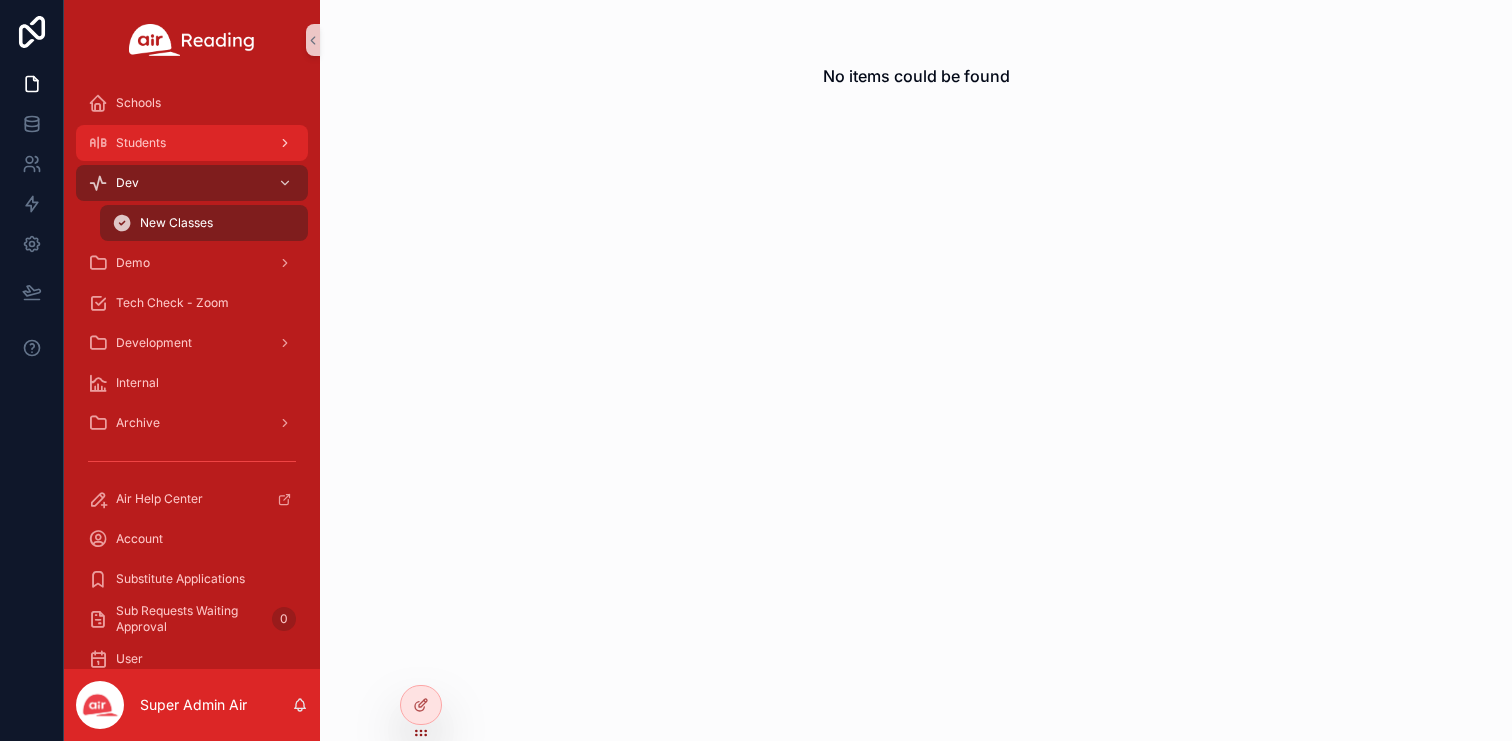 click on "Students" at bounding box center (192, 143) 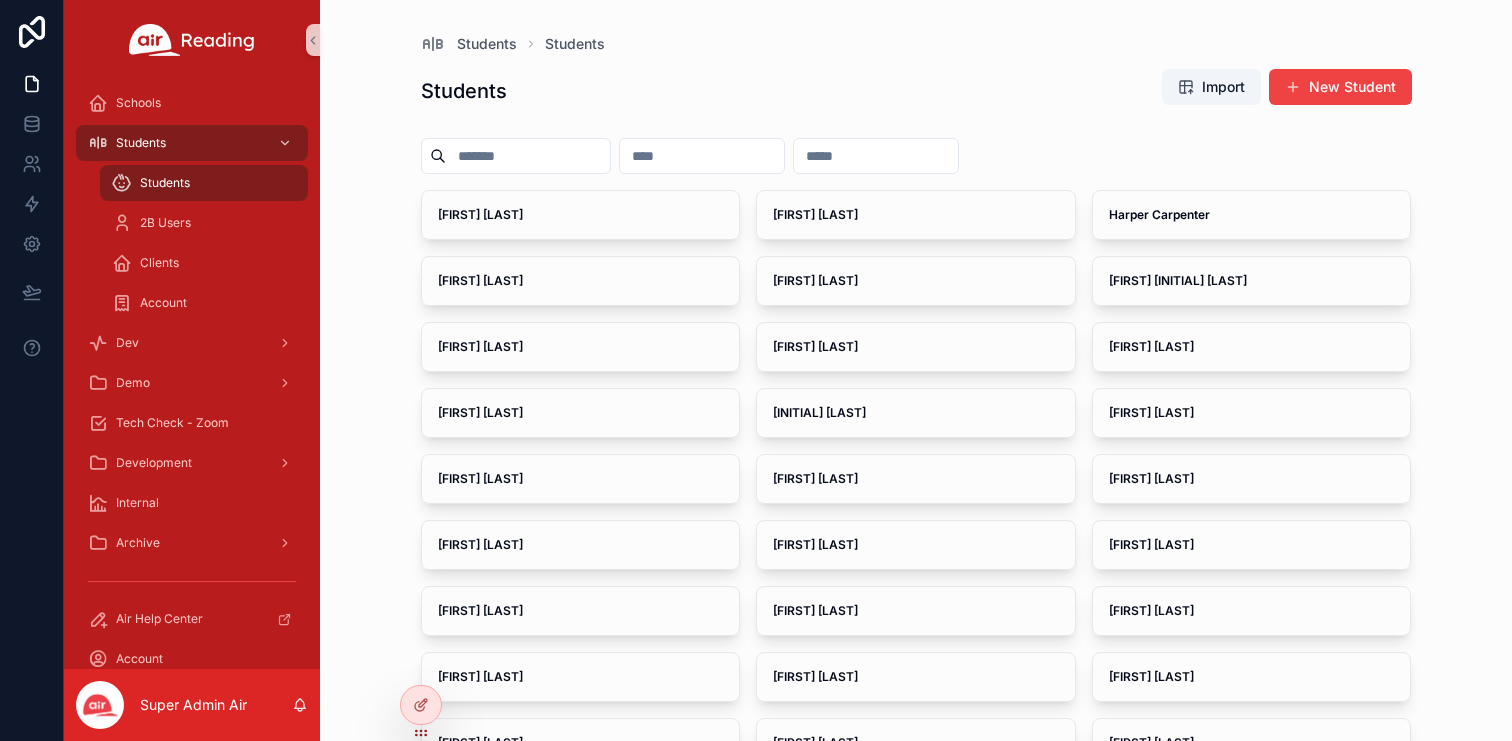 click at bounding box center [876, 156] 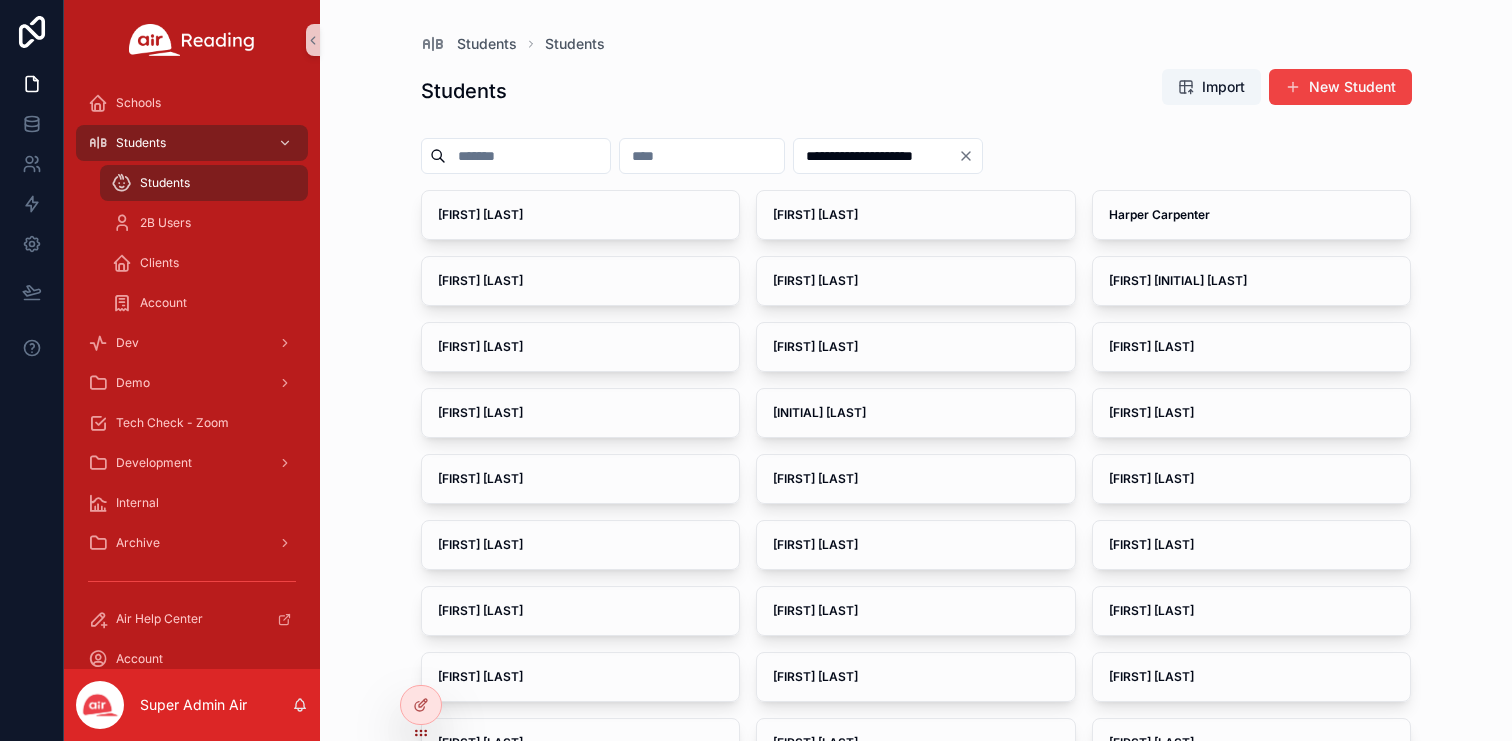 scroll, scrollTop: 0, scrollLeft: 12, axis: horizontal 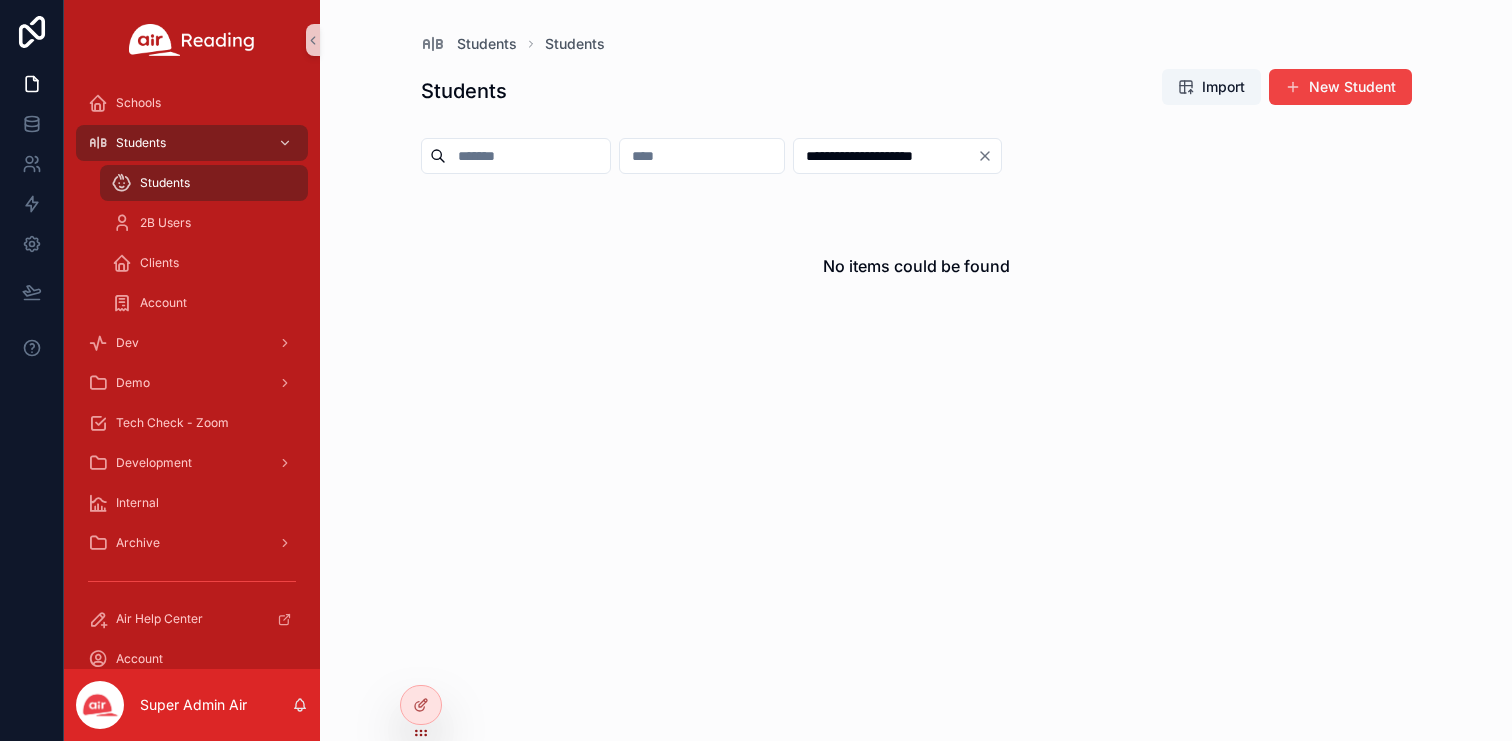 type 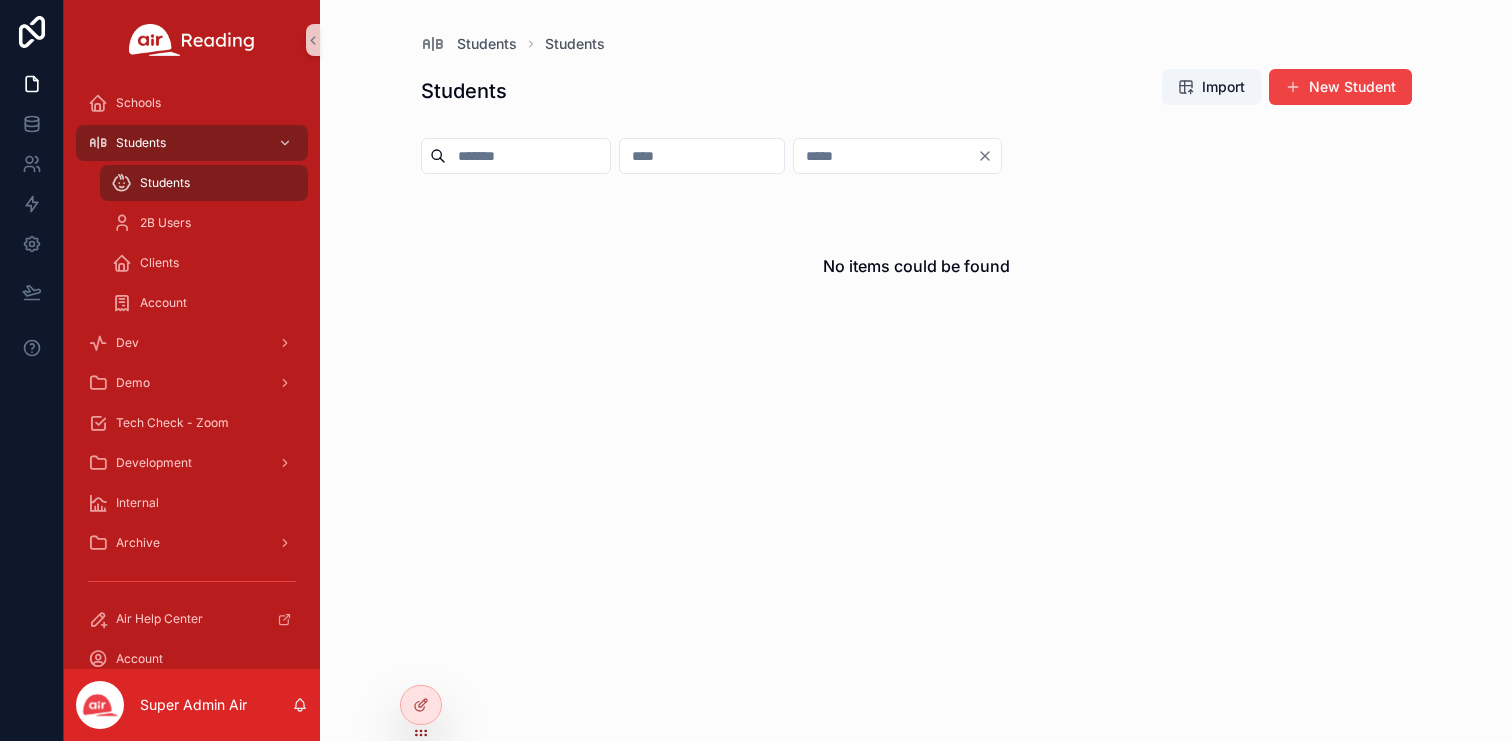 scroll, scrollTop: 0, scrollLeft: 0, axis: both 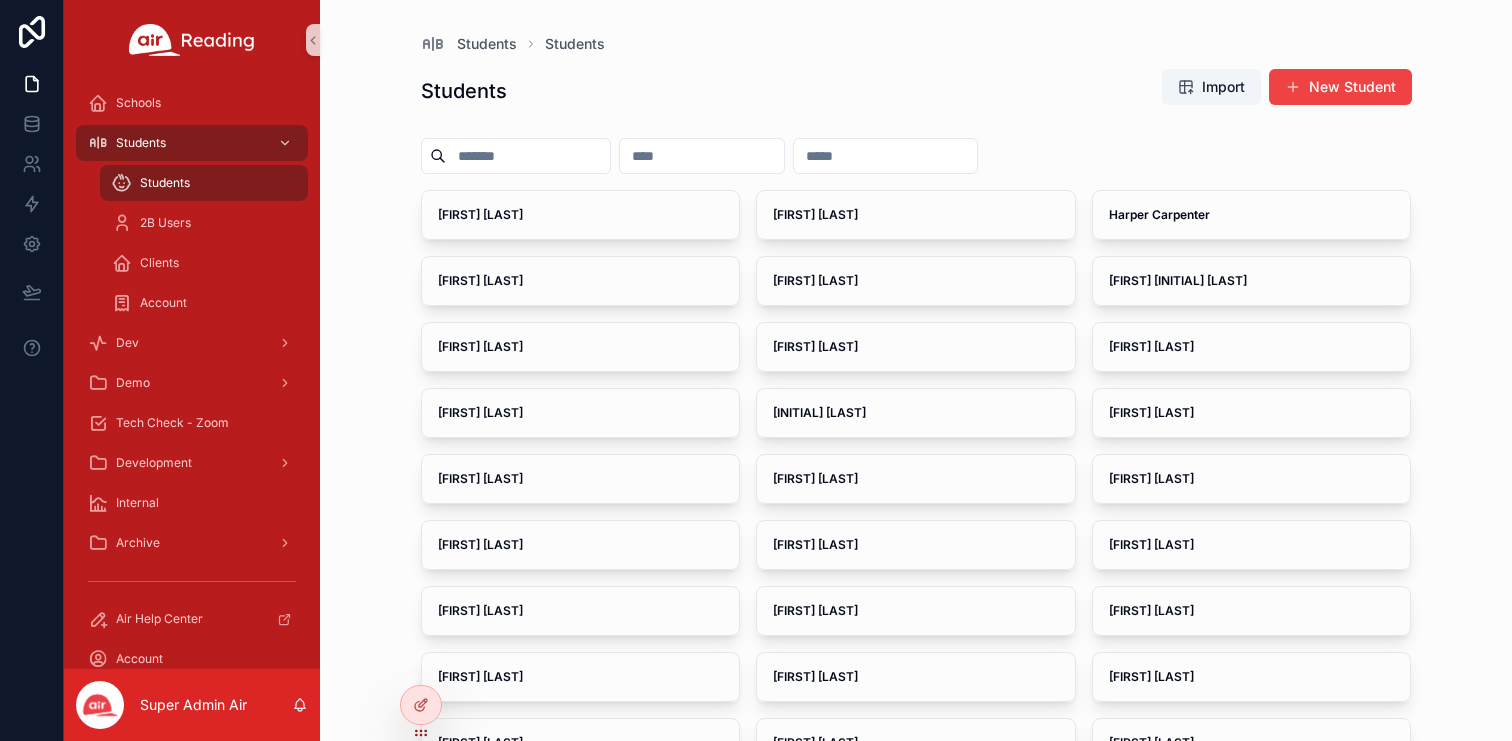 click at bounding box center (702, 156) 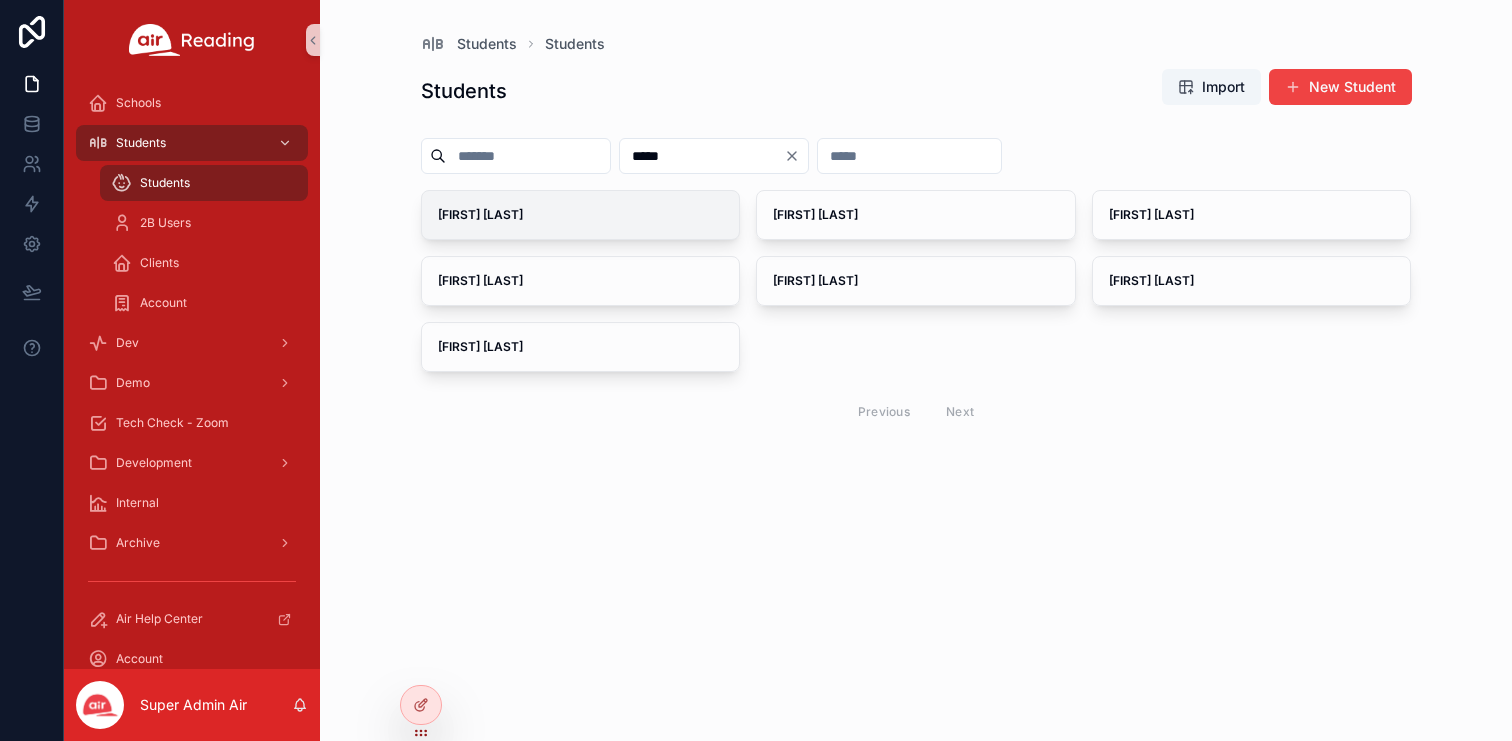type on "*****" 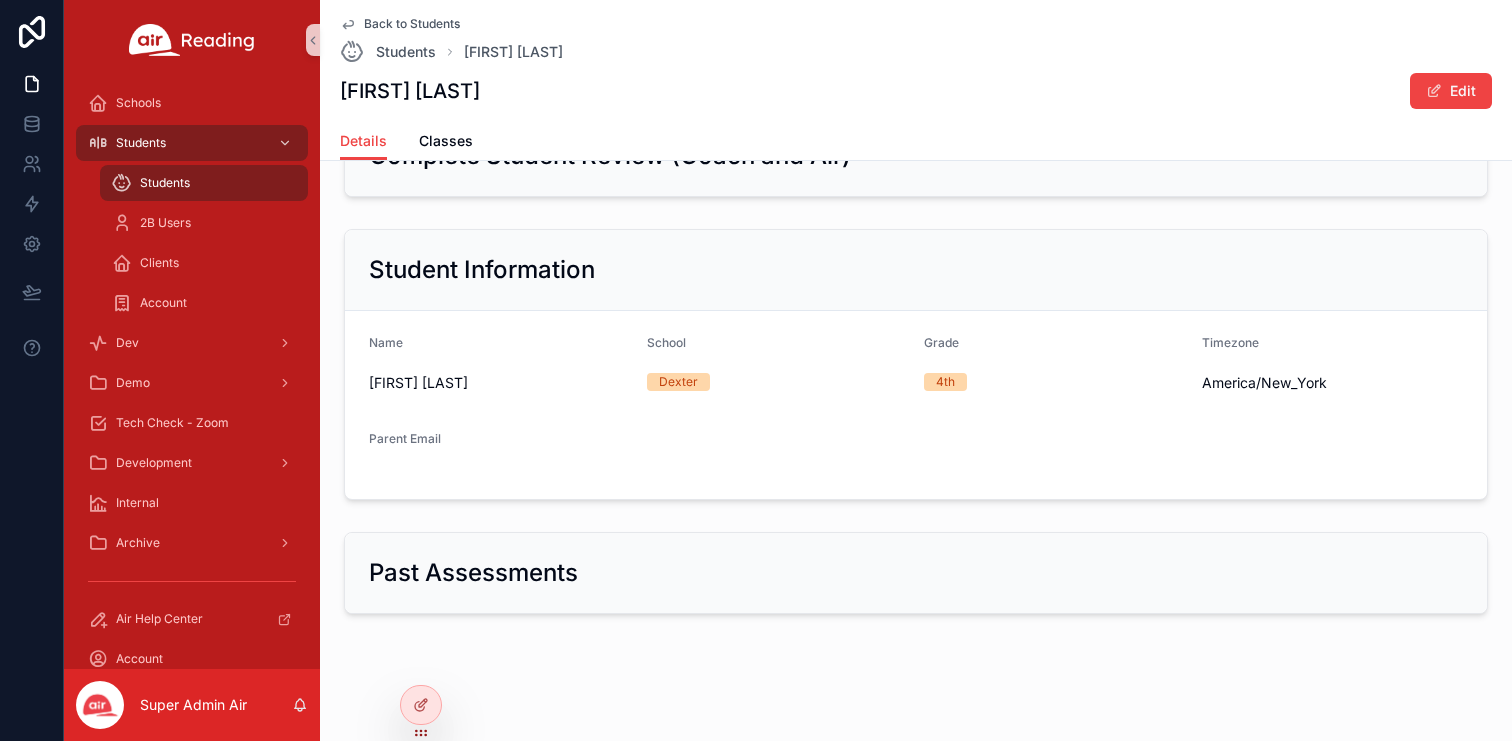 scroll, scrollTop: 87, scrollLeft: 0, axis: vertical 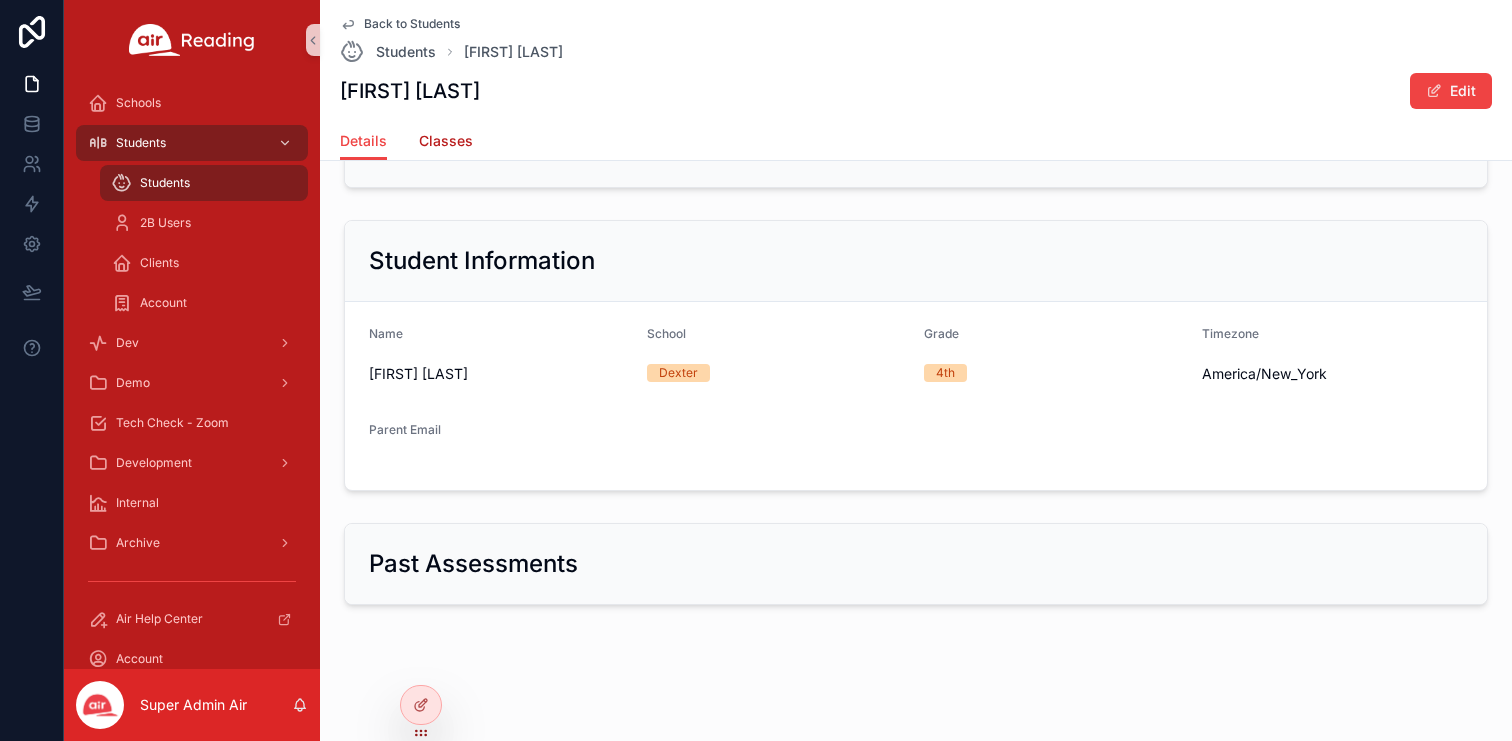 click on "Classes" at bounding box center [446, 141] 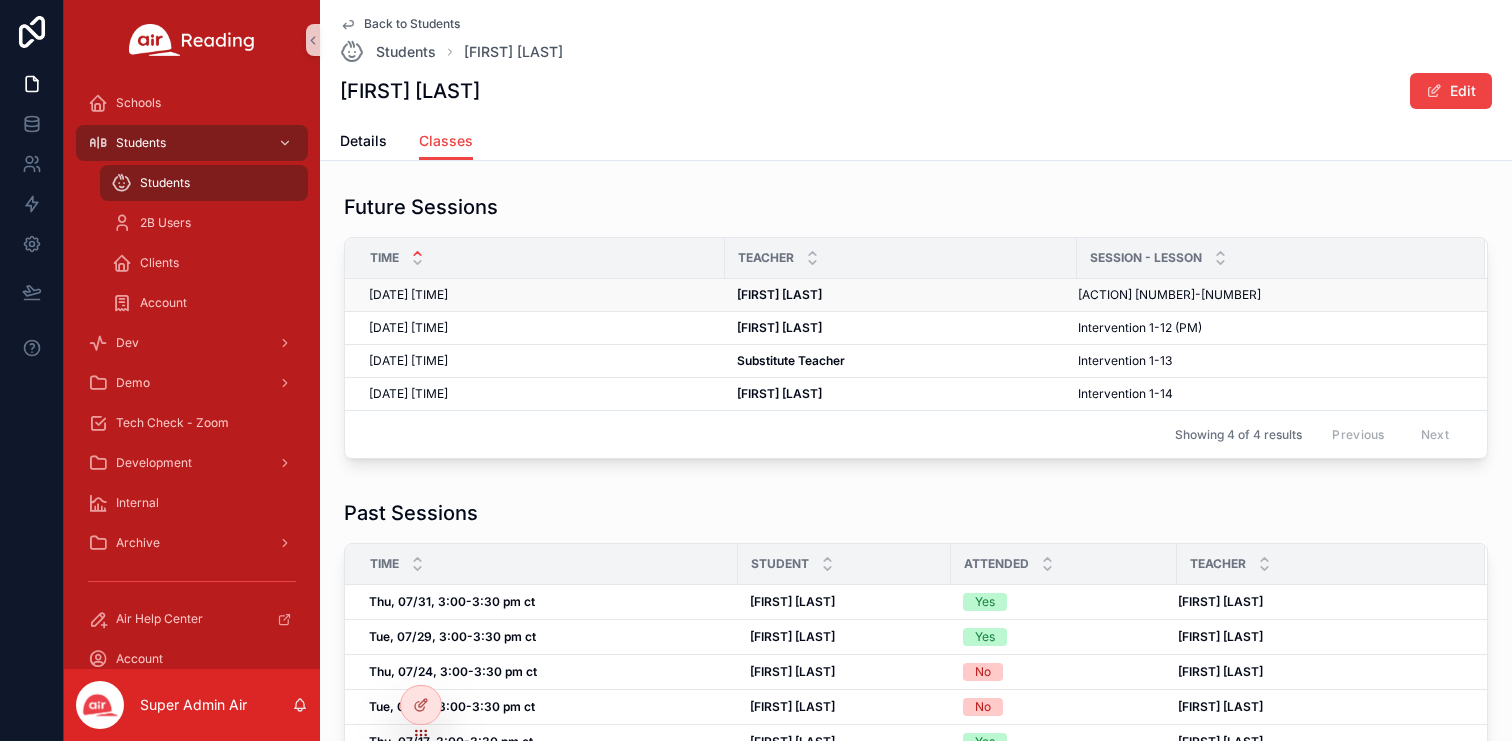 click on "[DATE] [TIME]" at bounding box center (408, 295) 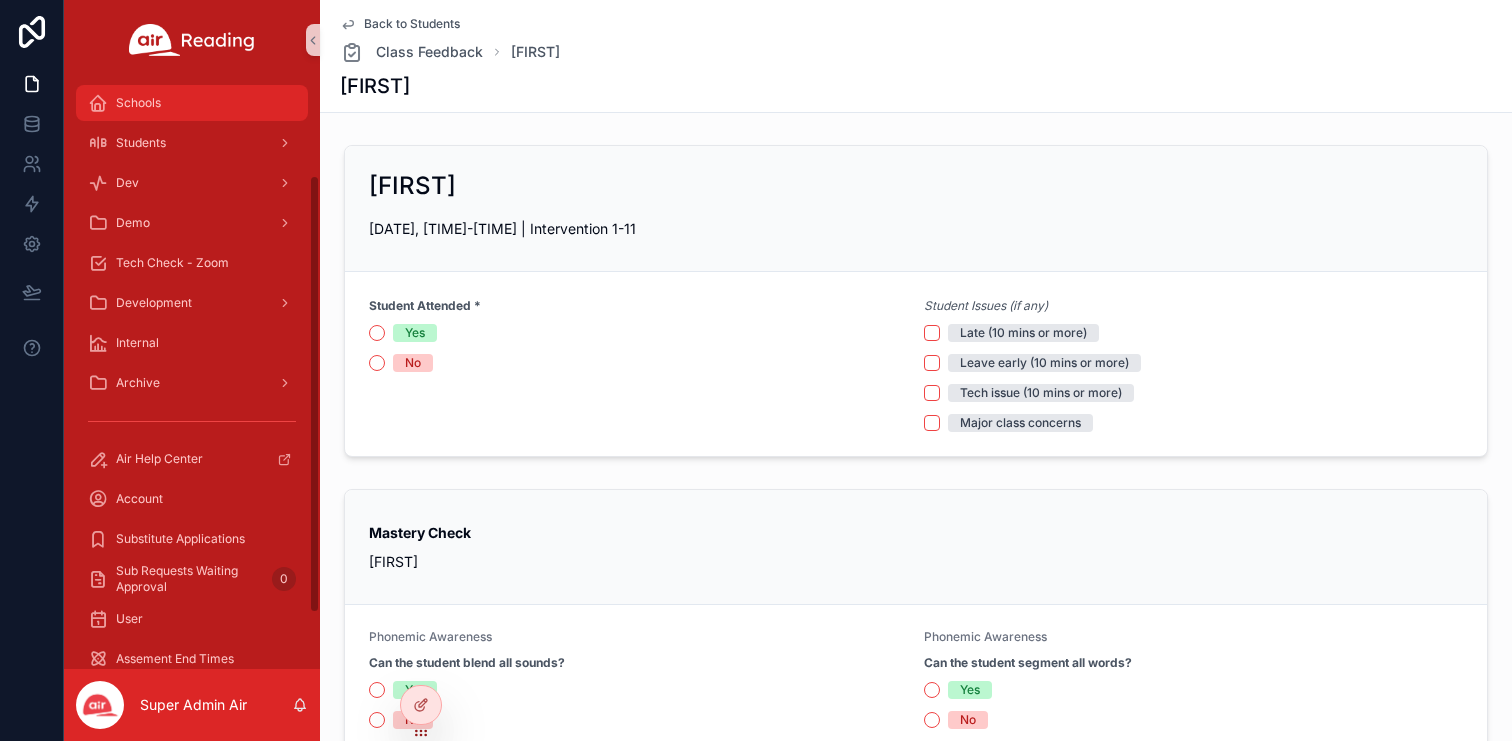 click on "Schools" at bounding box center (192, 103) 